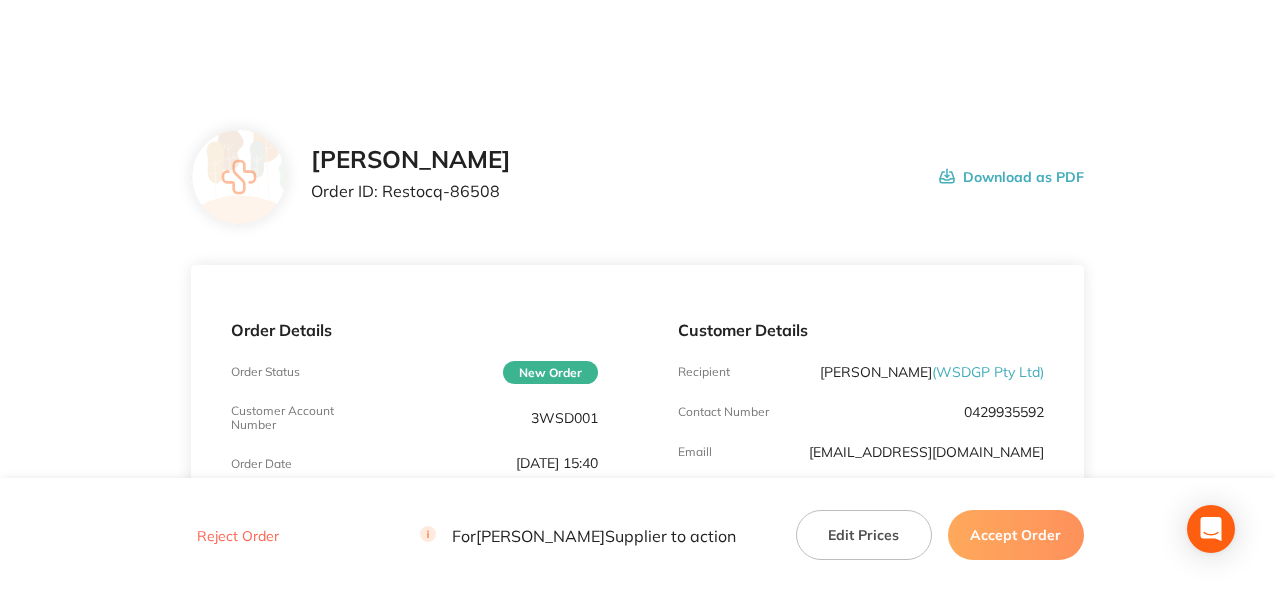 scroll, scrollTop: 0, scrollLeft: 0, axis: both 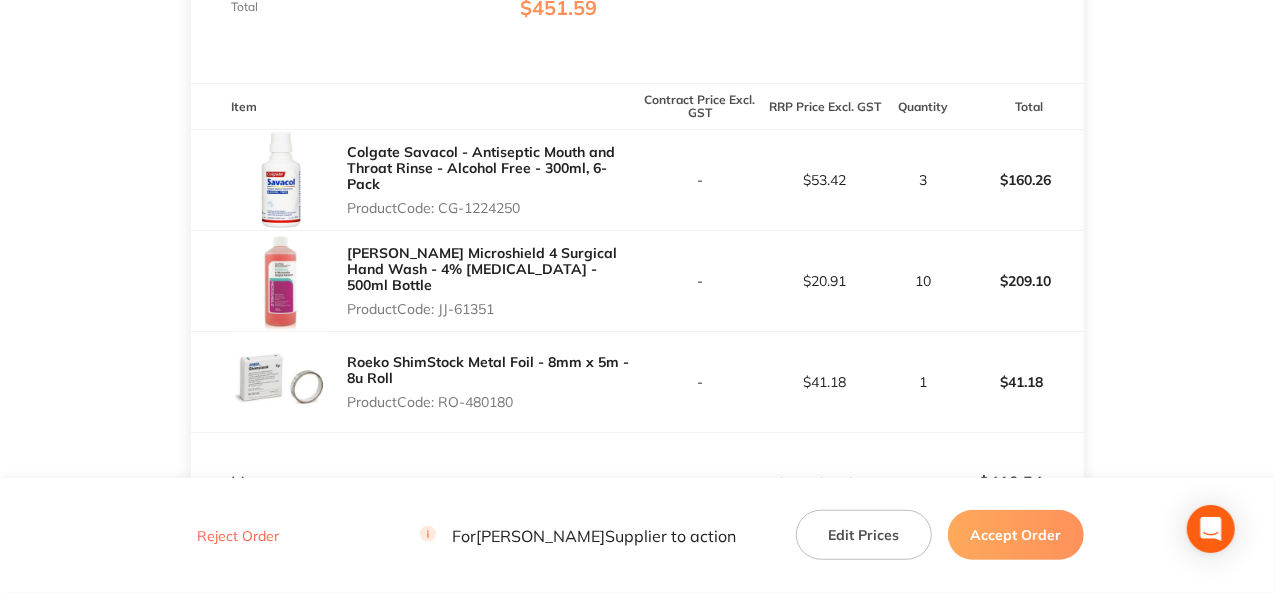 drag, startPoint x: 525, startPoint y: 207, endPoint x: 444, endPoint y: 214, distance: 81.3019 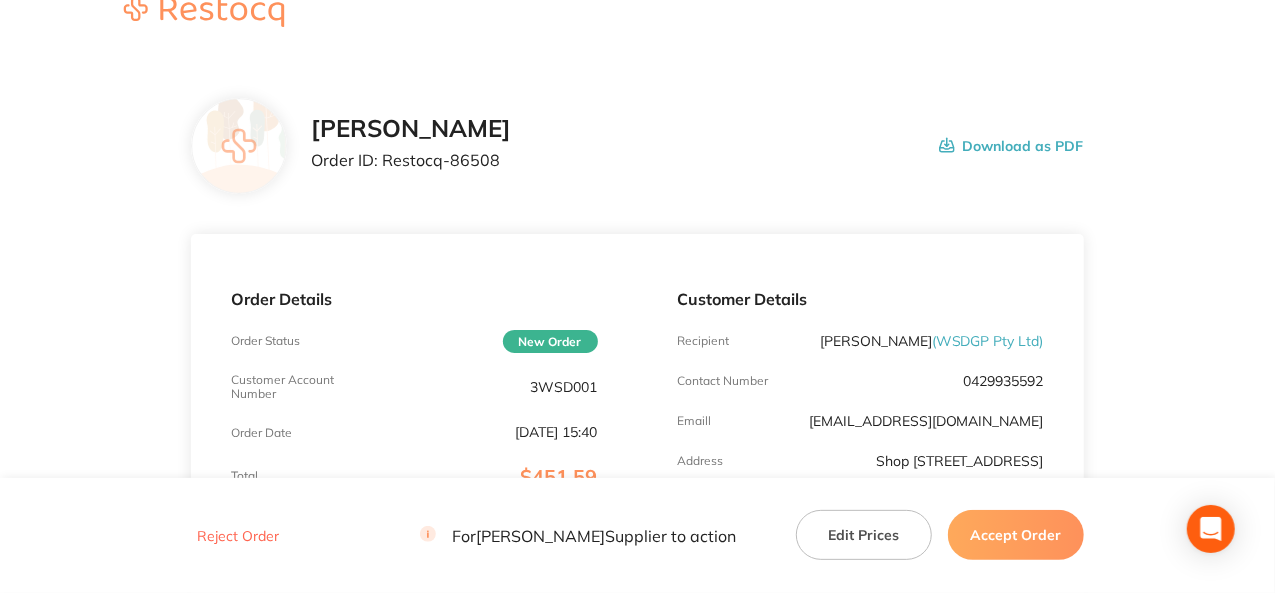 scroll, scrollTop: 0, scrollLeft: 0, axis: both 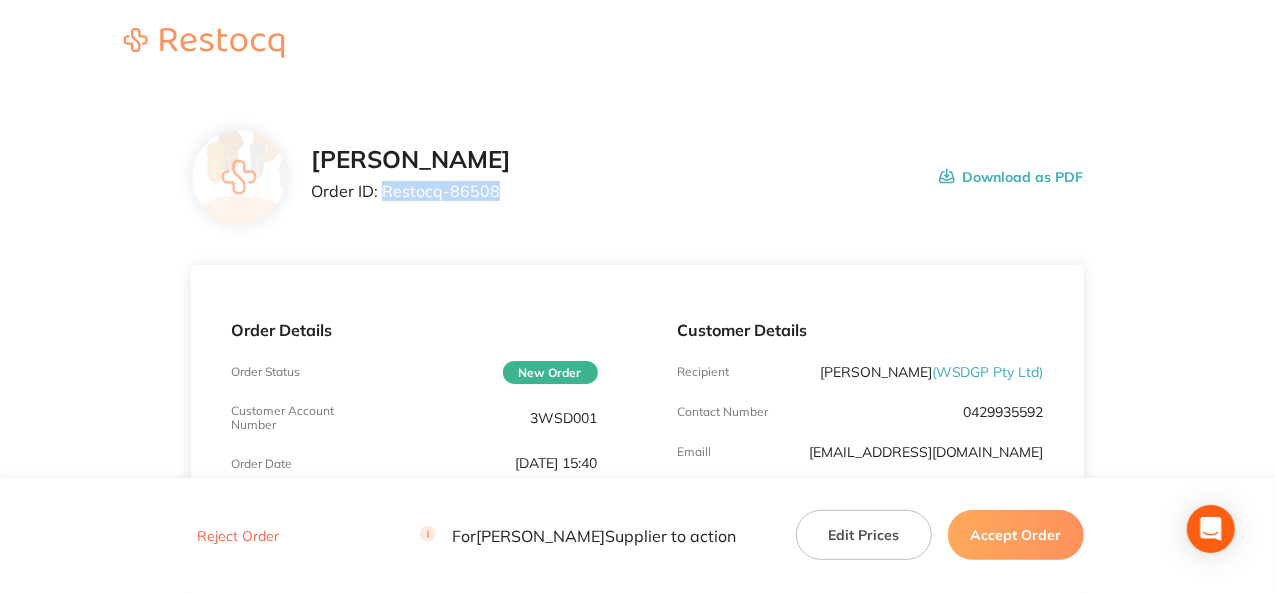 drag, startPoint x: 495, startPoint y: 191, endPoint x: 384, endPoint y: 193, distance: 111.01801 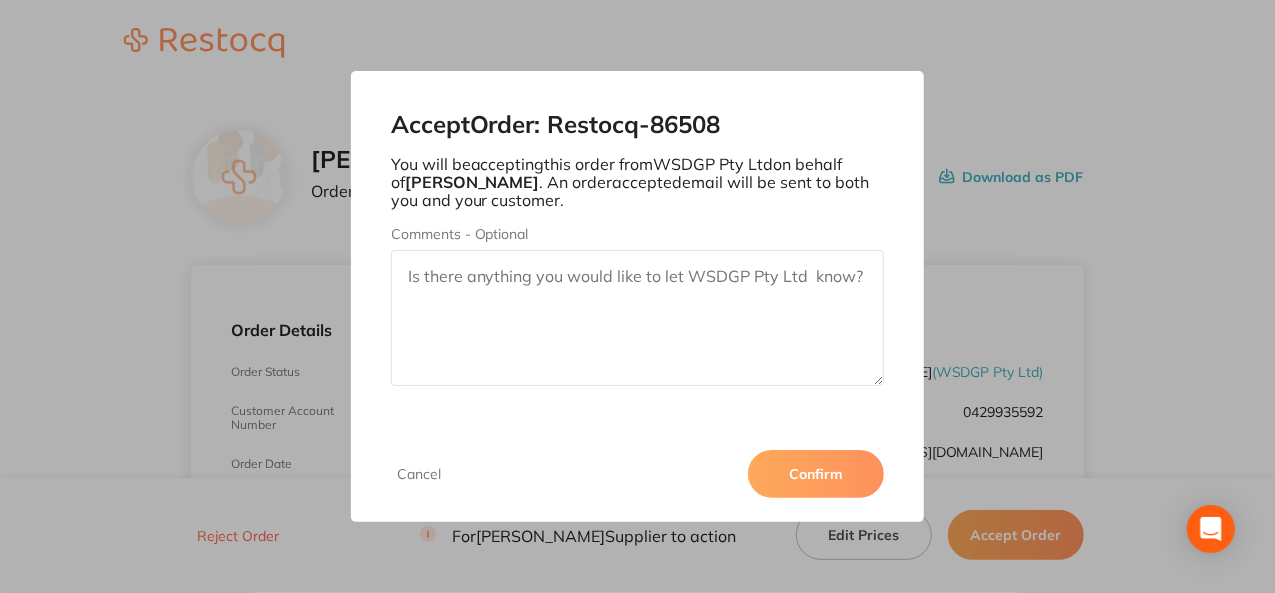 click on "Confirm" at bounding box center (816, 474) 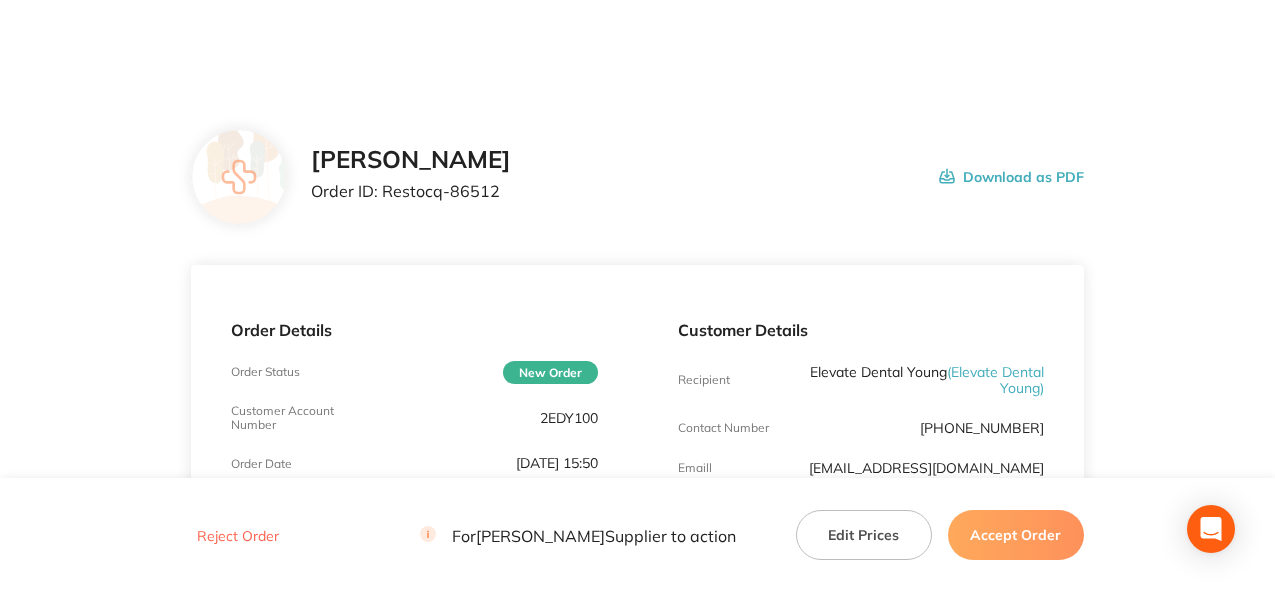 scroll, scrollTop: 0, scrollLeft: 0, axis: both 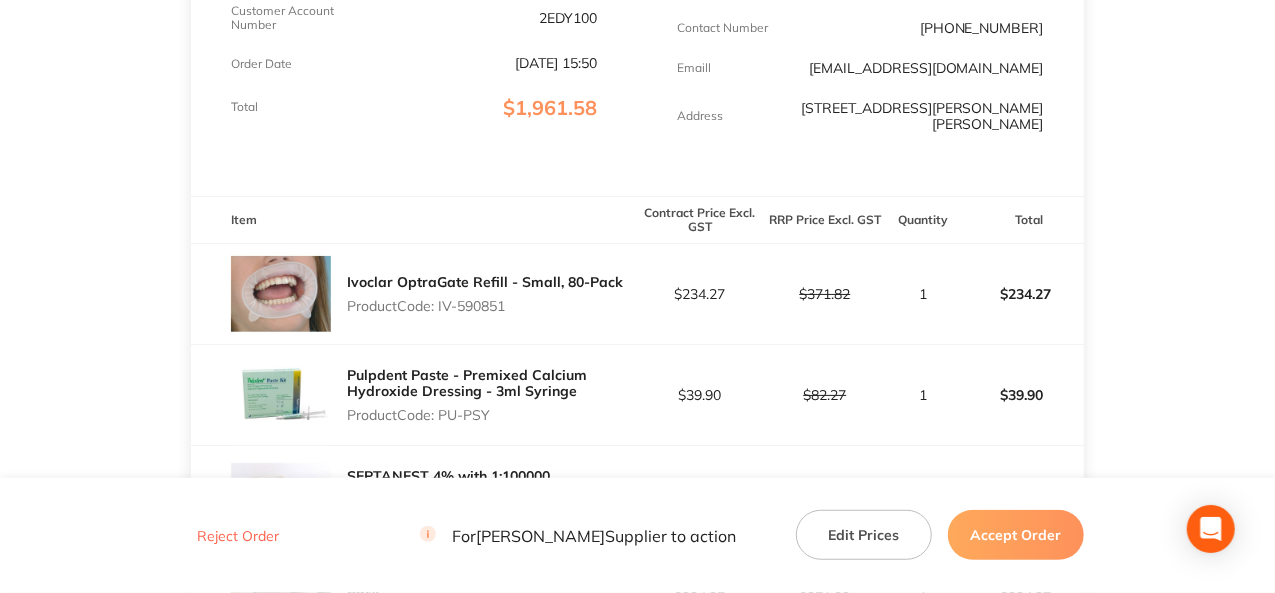 drag, startPoint x: 510, startPoint y: 297, endPoint x: 440, endPoint y: 296, distance: 70.00714 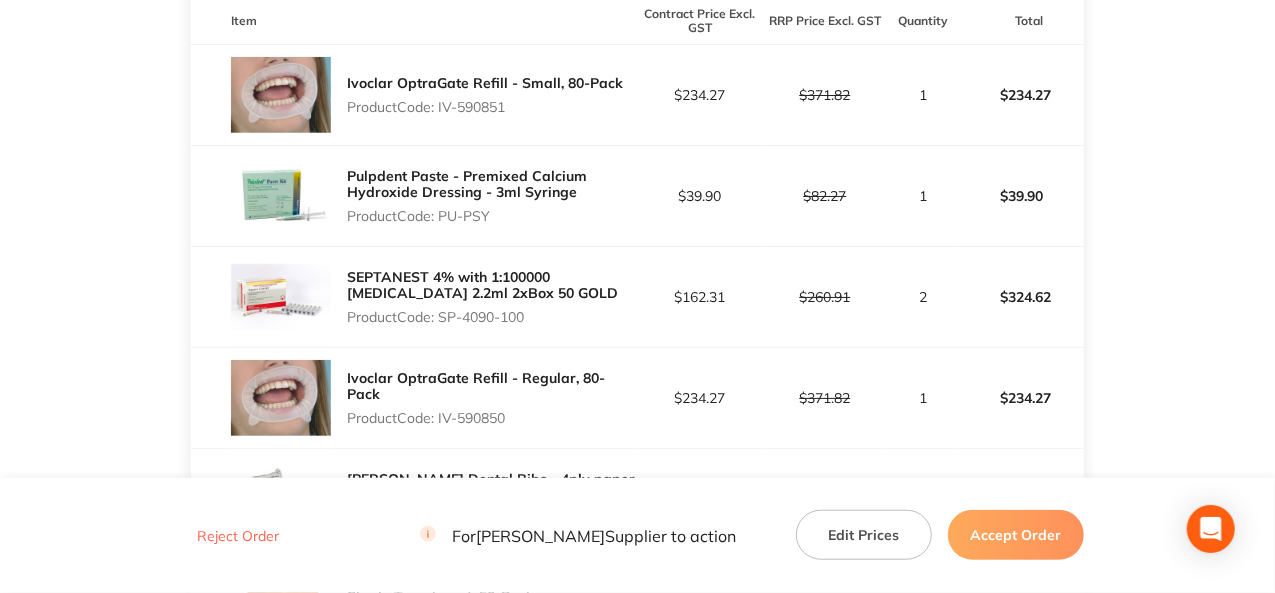 scroll, scrollTop: 600, scrollLeft: 0, axis: vertical 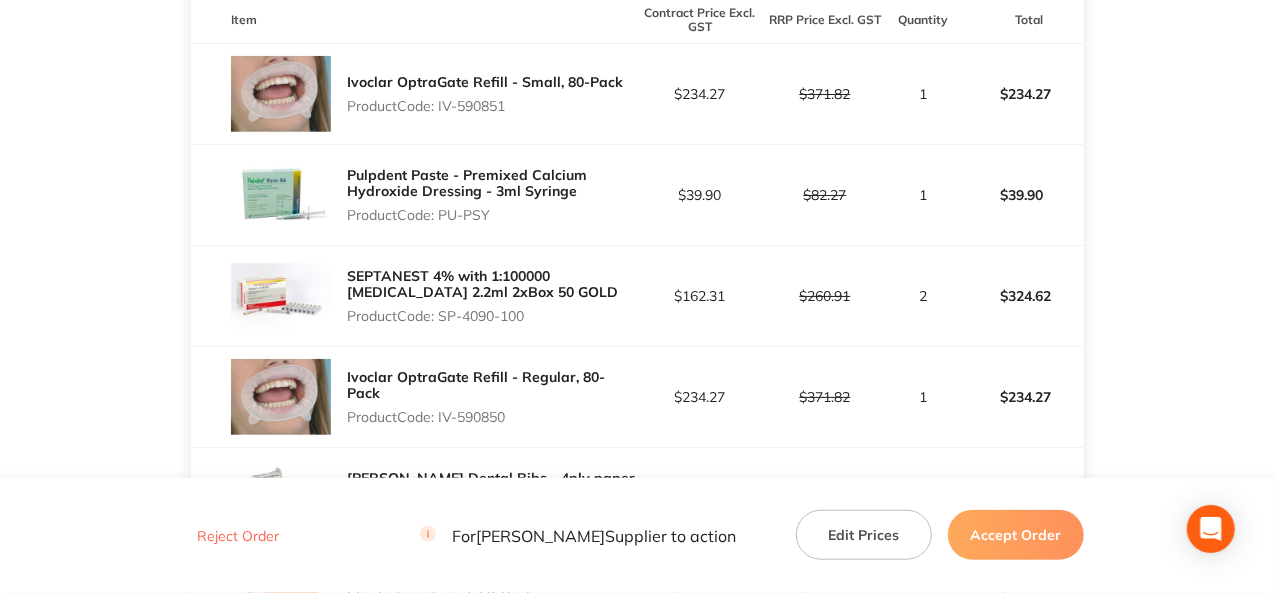 drag, startPoint x: 495, startPoint y: 199, endPoint x: 440, endPoint y: 201, distance: 55.03635 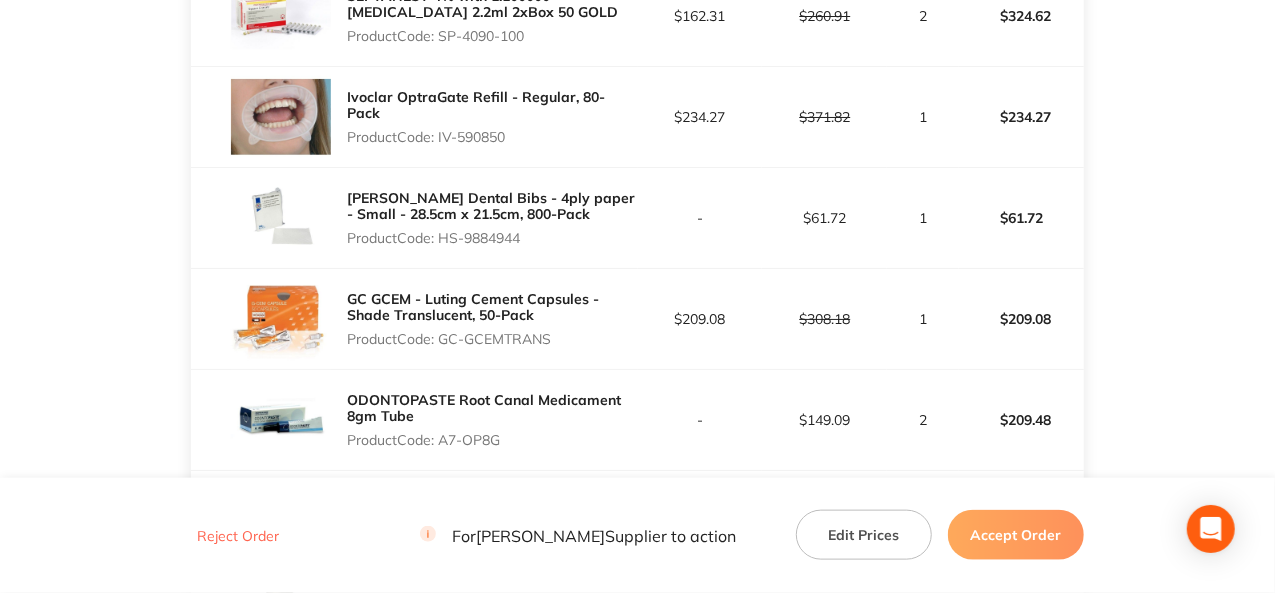 scroll, scrollTop: 900, scrollLeft: 0, axis: vertical 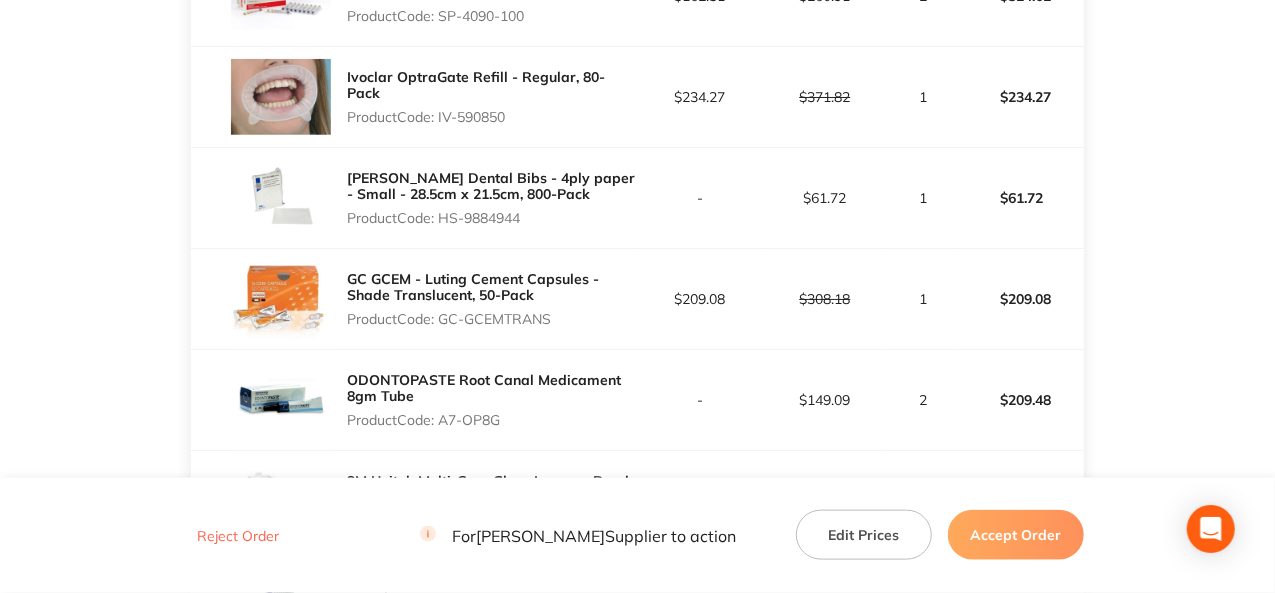 drag, startPoint x: 509, startPoint y: 99, endPoint x: 441, endPoint y: 95, distance: 68.117546 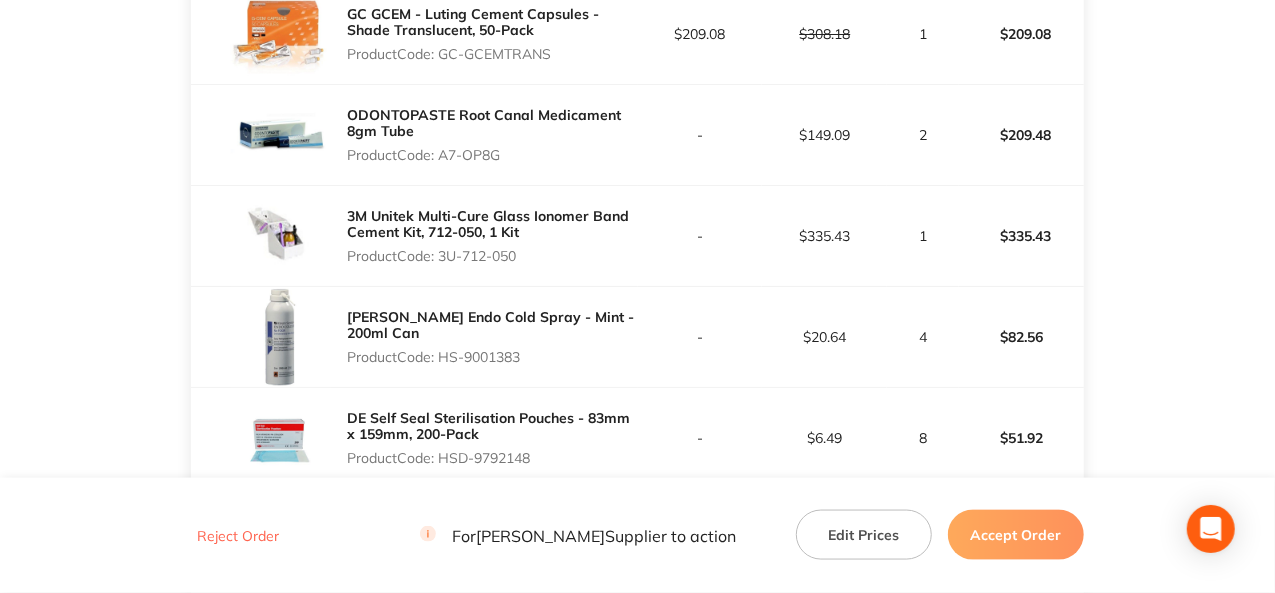 scroll, scrollTop: 1200, scrollLeft: 0, axis: vertical 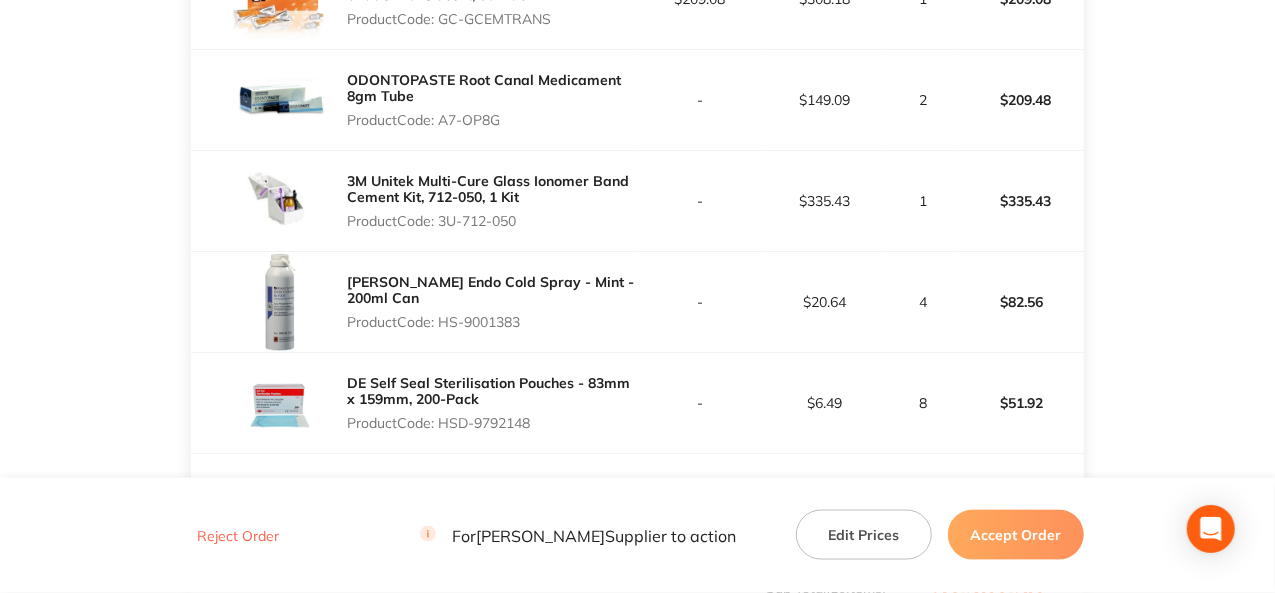 drag, startPoint x: 522, startPoint y: 203, endPoint x: 444, endPoint y: 207, distance: 78.10249 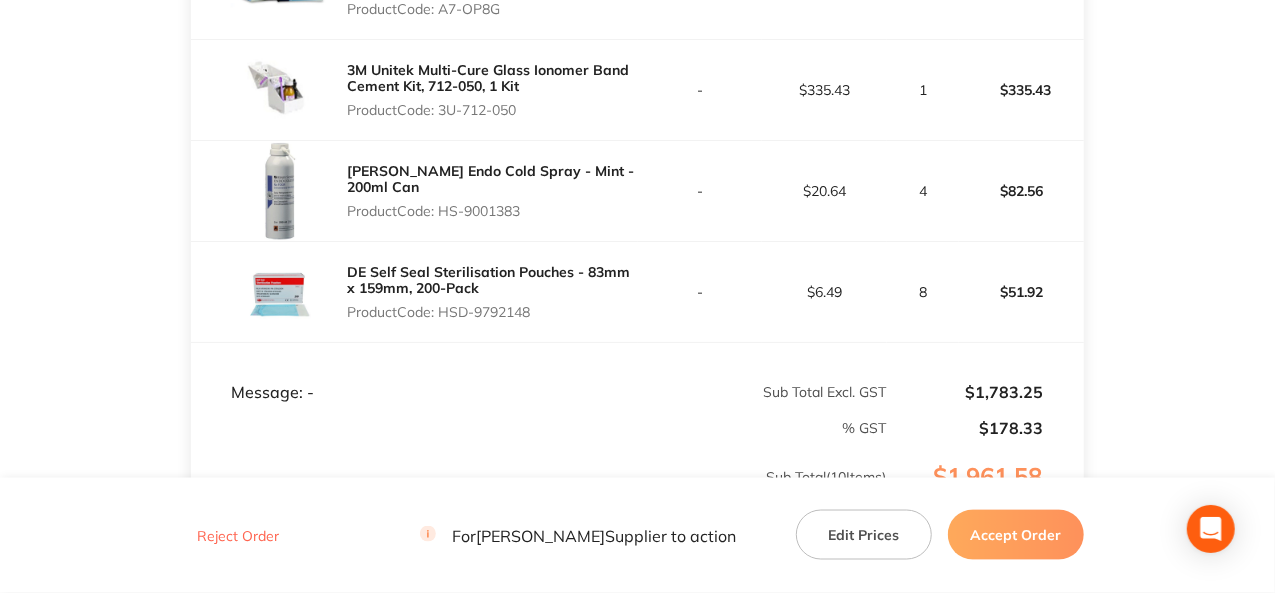 scroll, scrollTop: 1500, scrollLeft: 0, axis: vertical 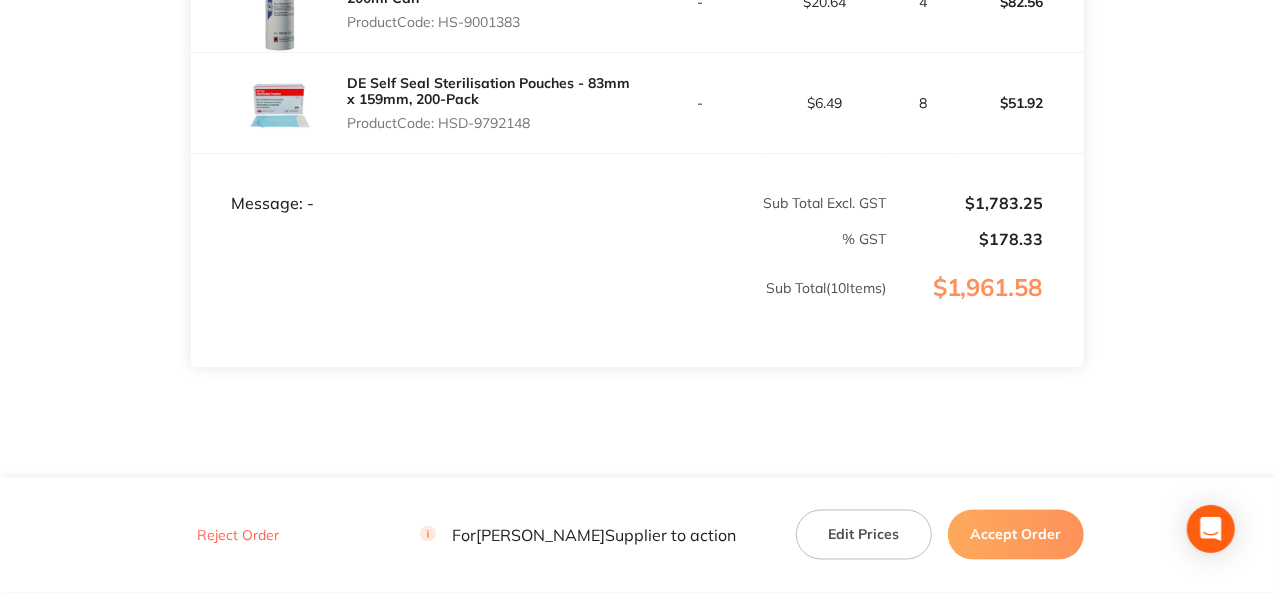 drag, startPoint x: 535, startPoint y: 111, endPoint x: 443, endPoint y: 104, distance: 92.26592 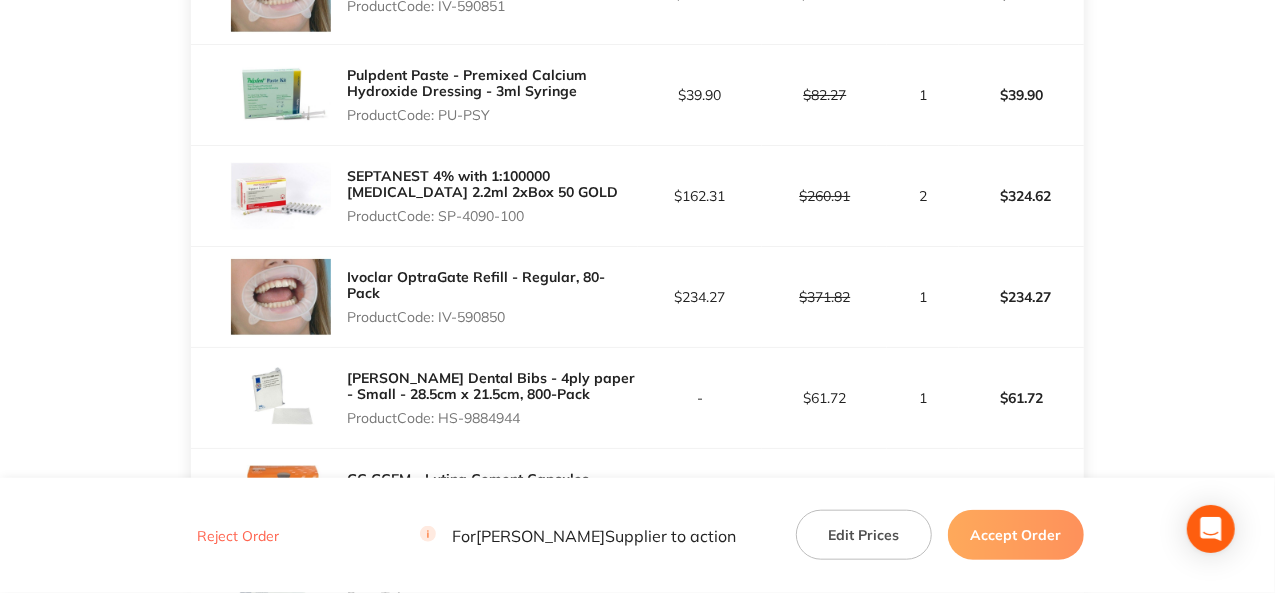 scroll, scrollTop: 0, scrollLeft: 0, axis: both 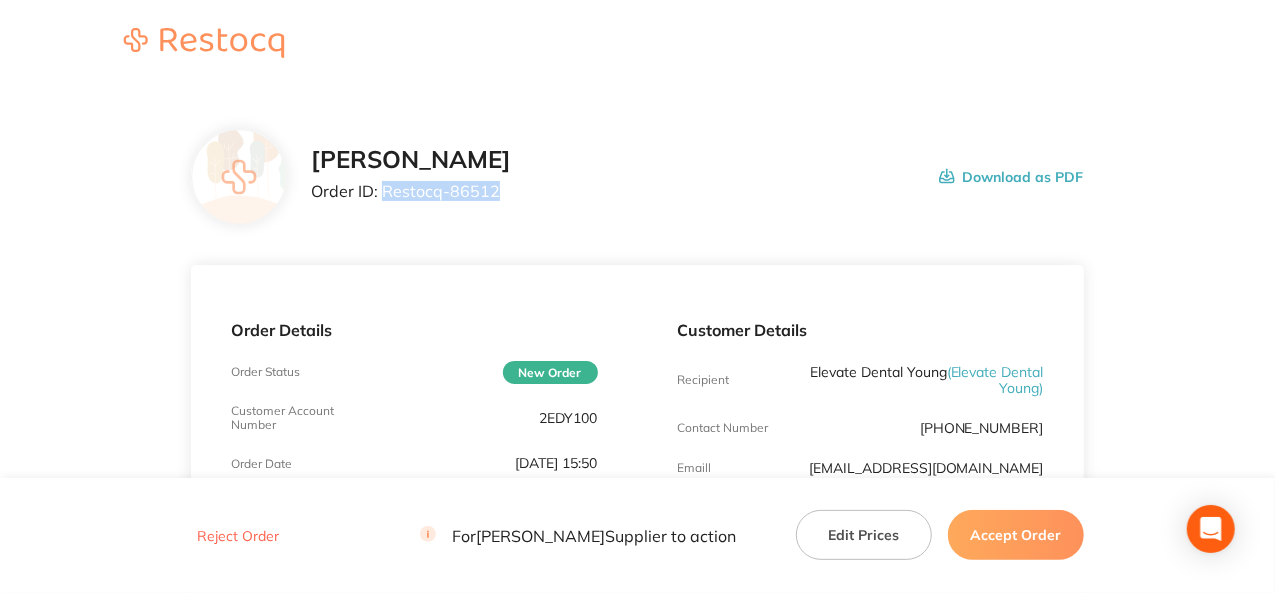 drag, startPoint x: 495, startPoint y: 190, endPoint x: 382, endPoint y: 193, distance: 113.03982 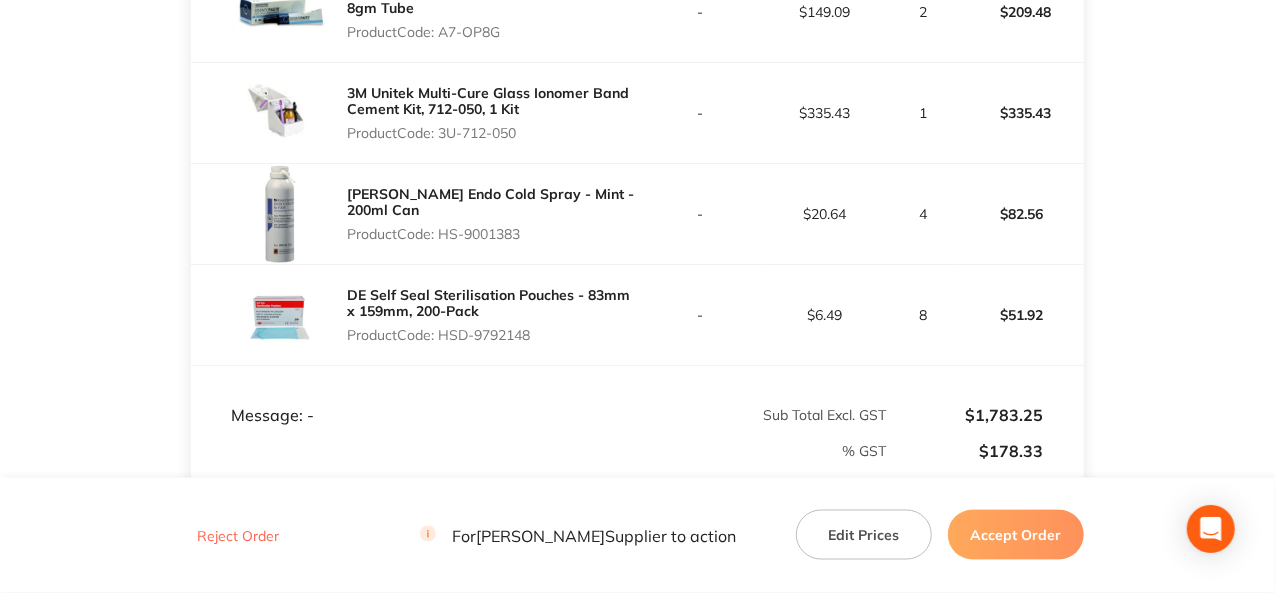 scroll, scrollTop: 1400, scrollLeft: 0, axis: vertical 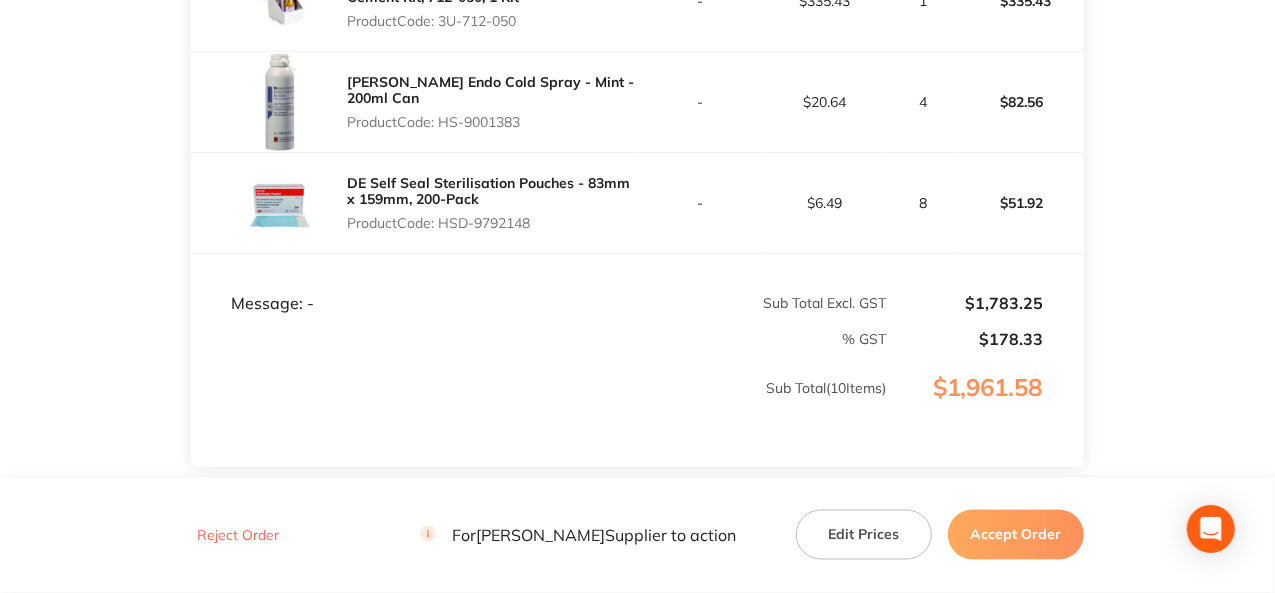 click on "Accept Order" at bounding box center (1016, 535) 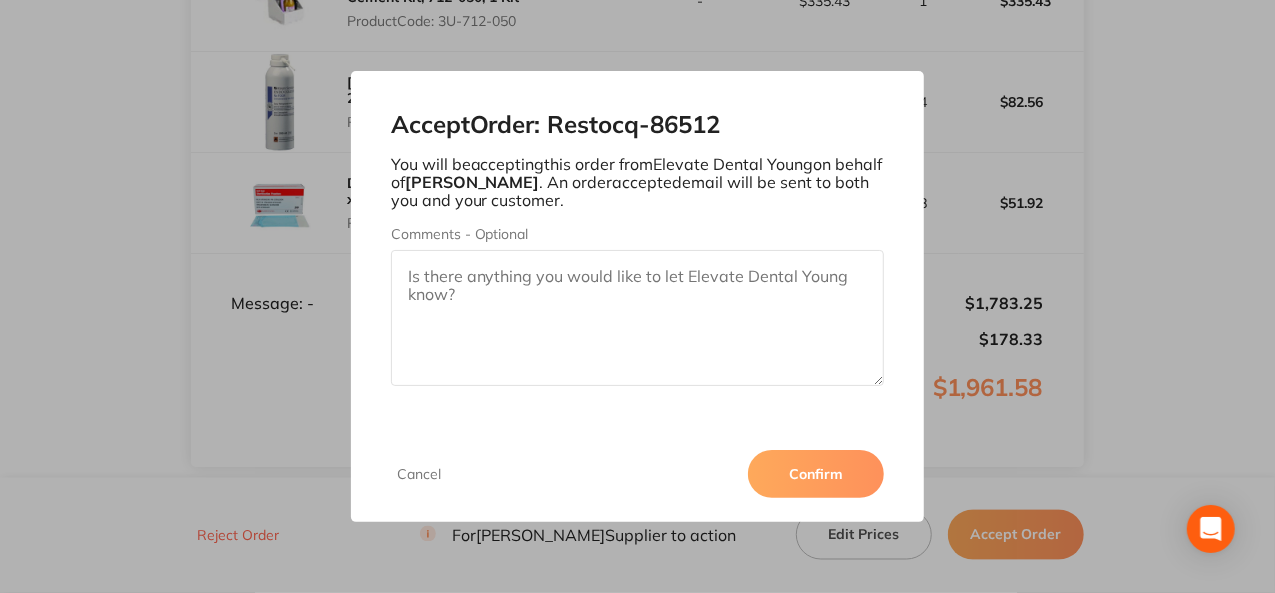 click on "Confirm" at bounding box center (816, 474) 